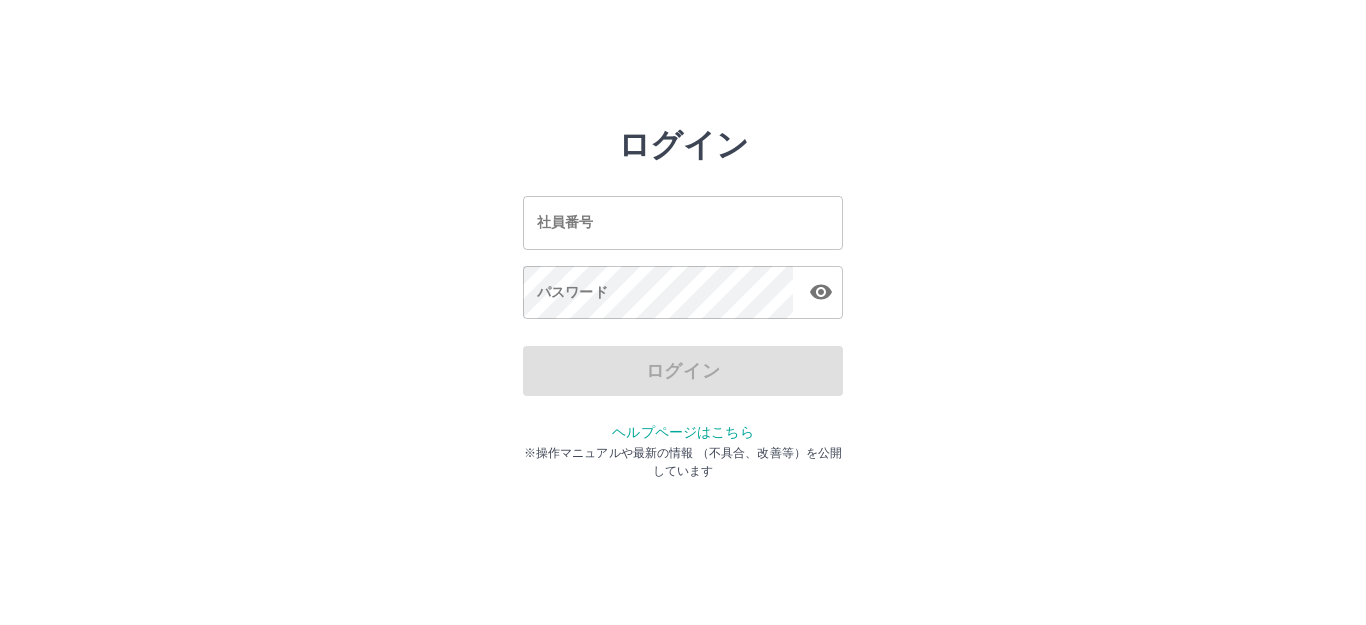 scroll, scrollTop: 0, scrollLeft: 0, axis: both 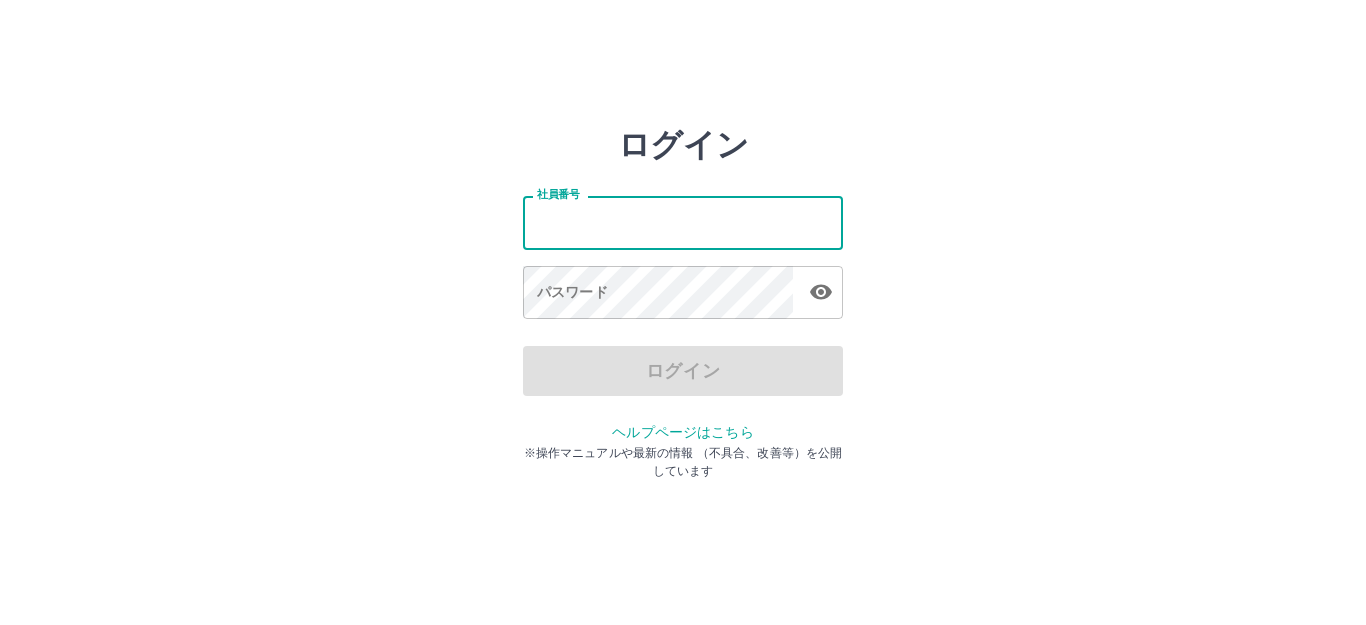 click on "社員番号" at bounding box center (683, 222) 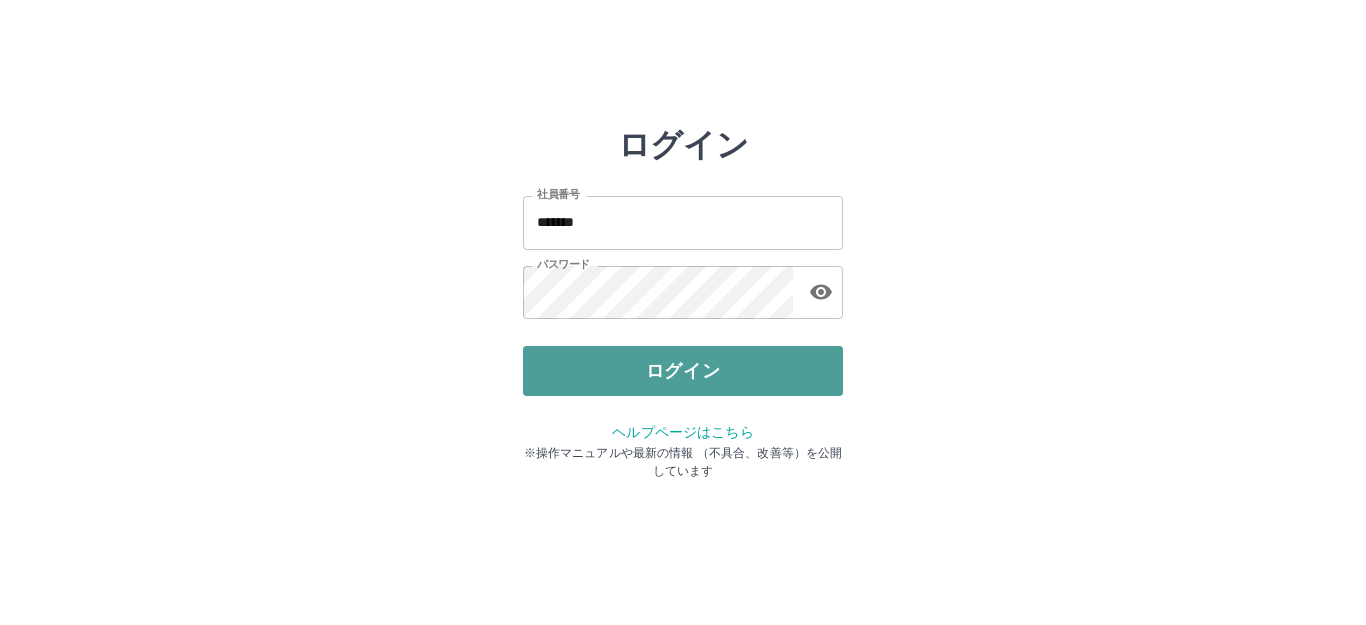 click on "ログイン" at bounding box center [683, 371] 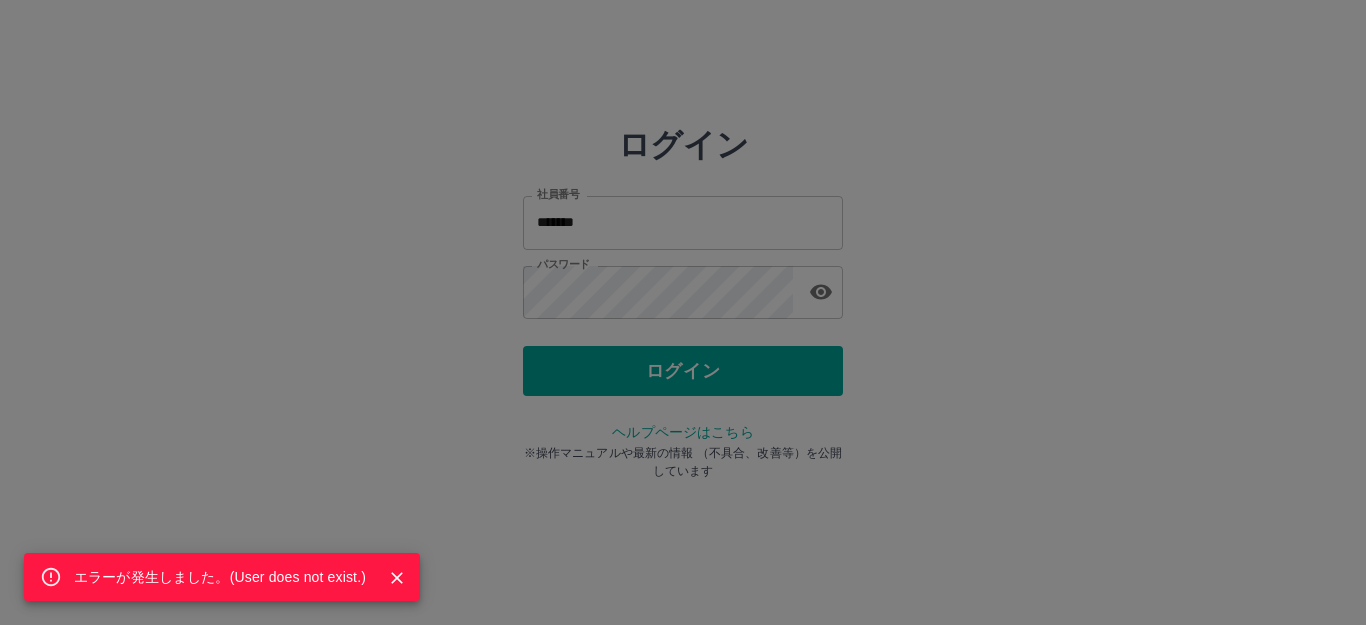drag, startPoint x: 398, startPoint y: 578, endPoint x: 402, endPoint y: 562, distance: 16.492422 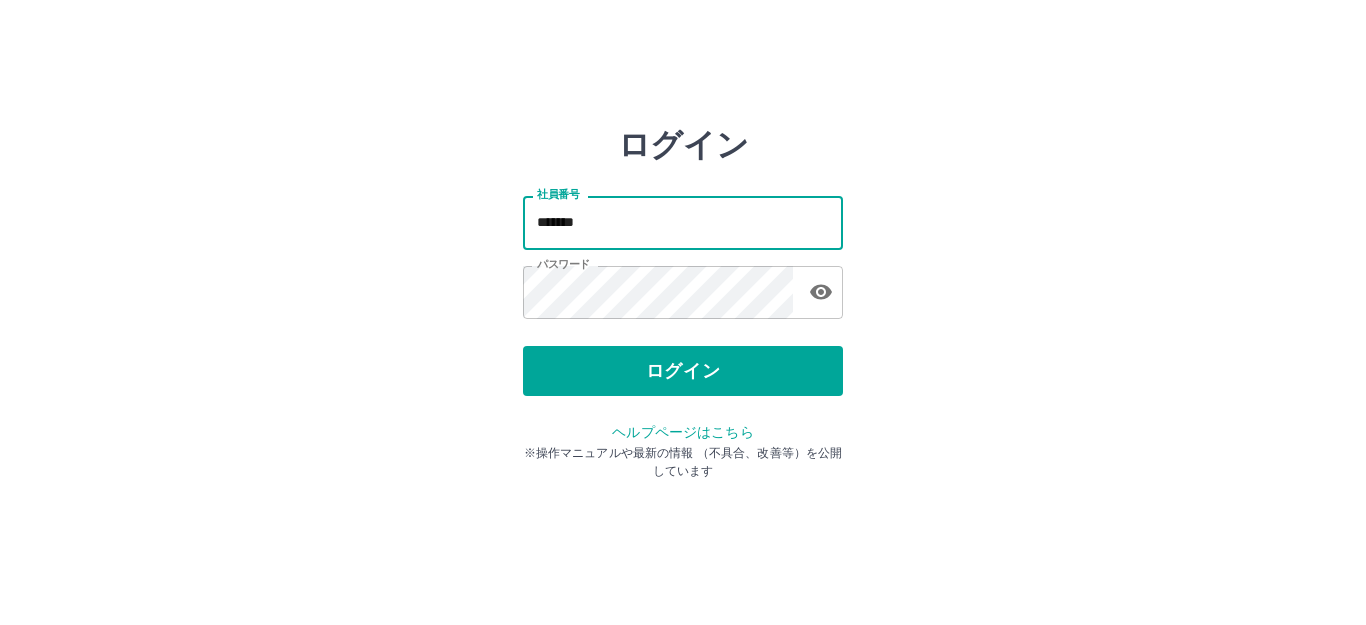click on "*******" at bounding box center [683, 222] 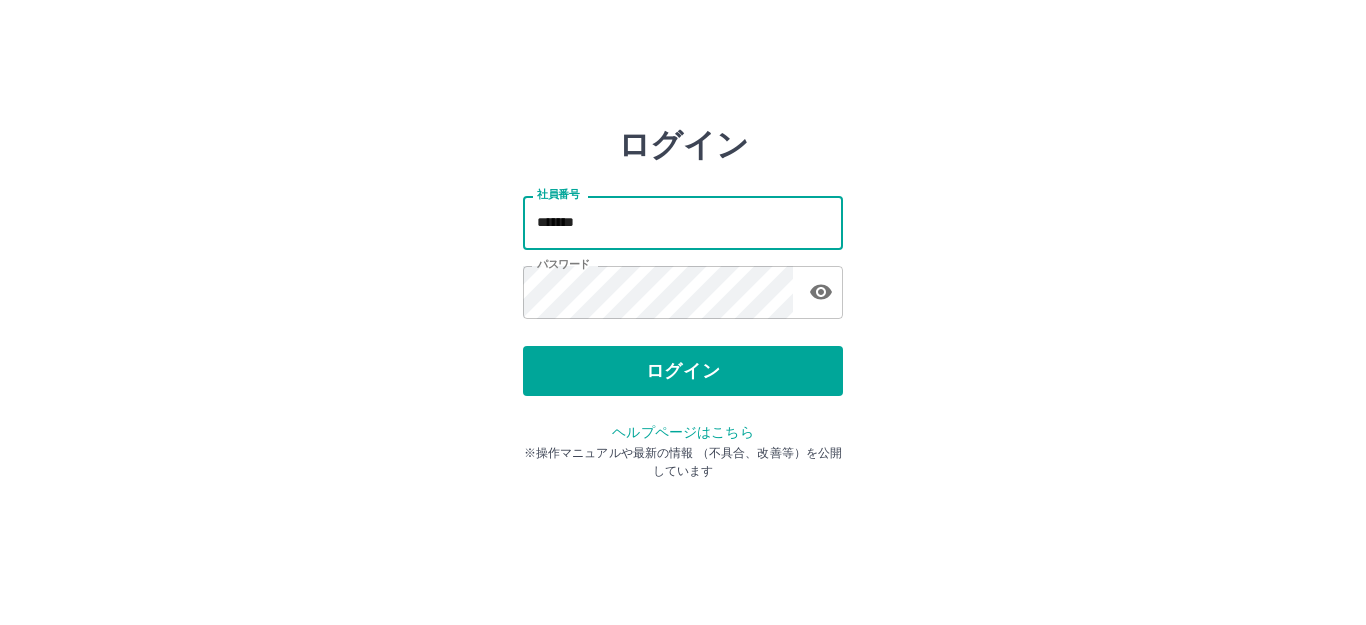 type on "*******" 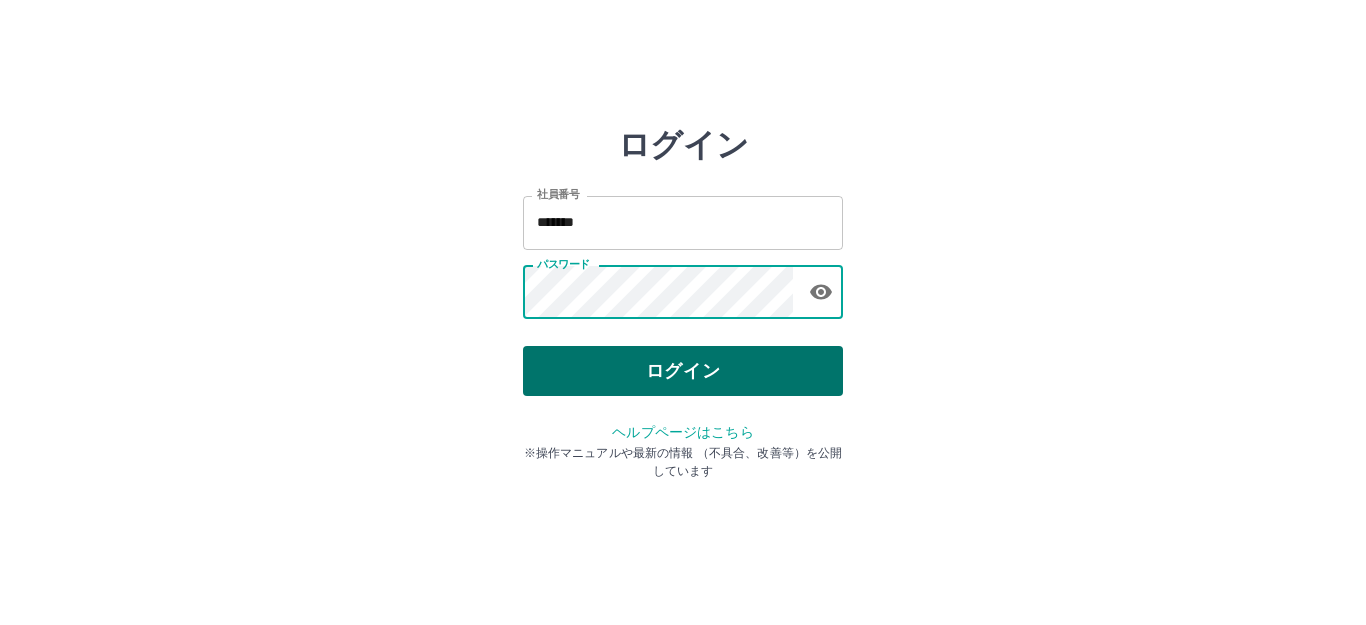 click on "ログイン" at bounding box center [683, 371] 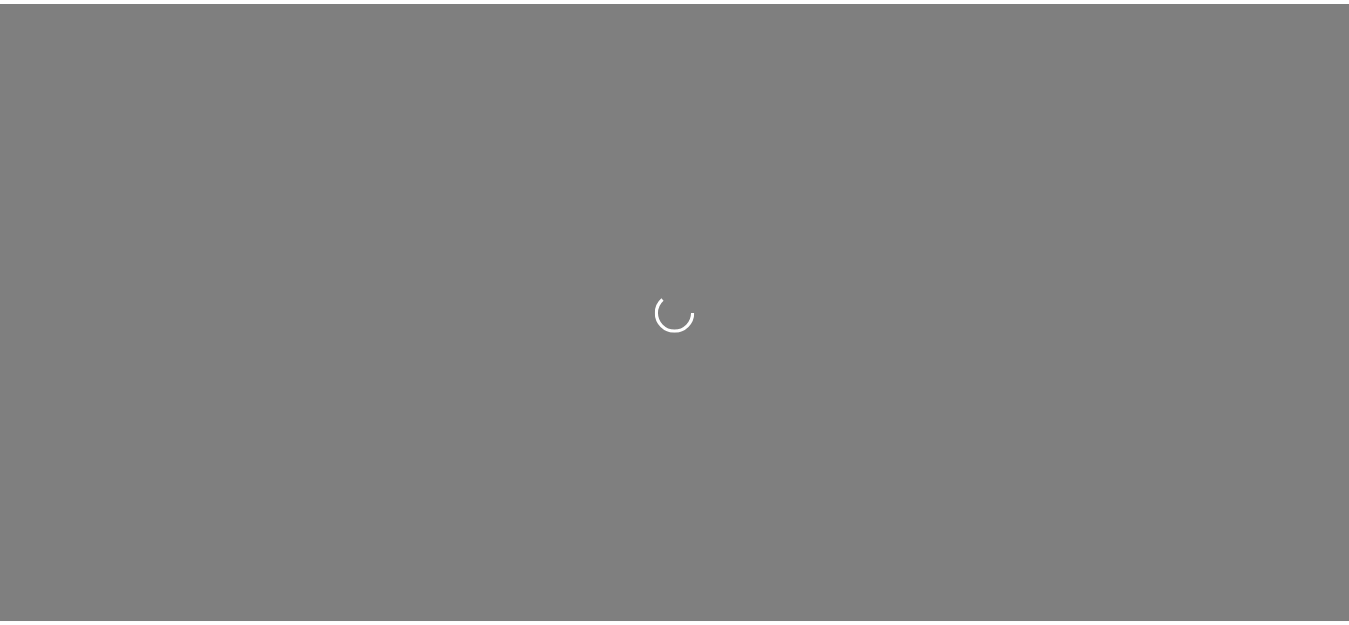 scroll, scrollTop: 0, scrollLeft: 0, axis: both 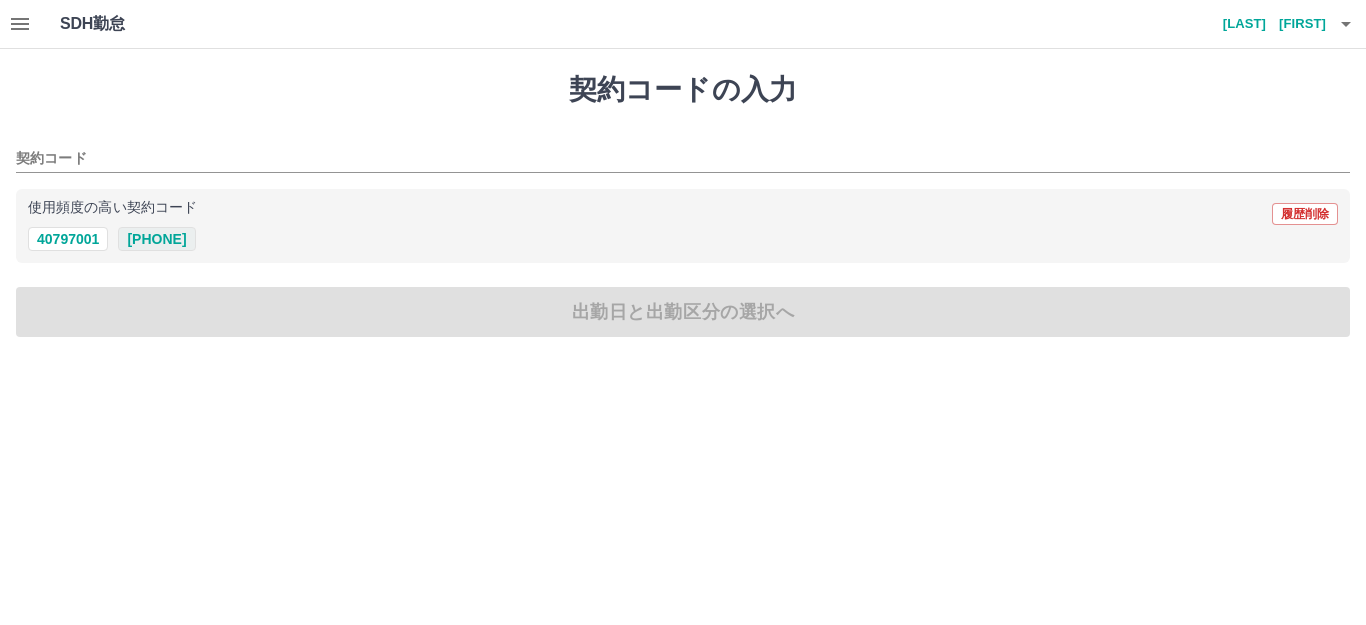 click on "[PHONE]" at bounding box center [156, 239] 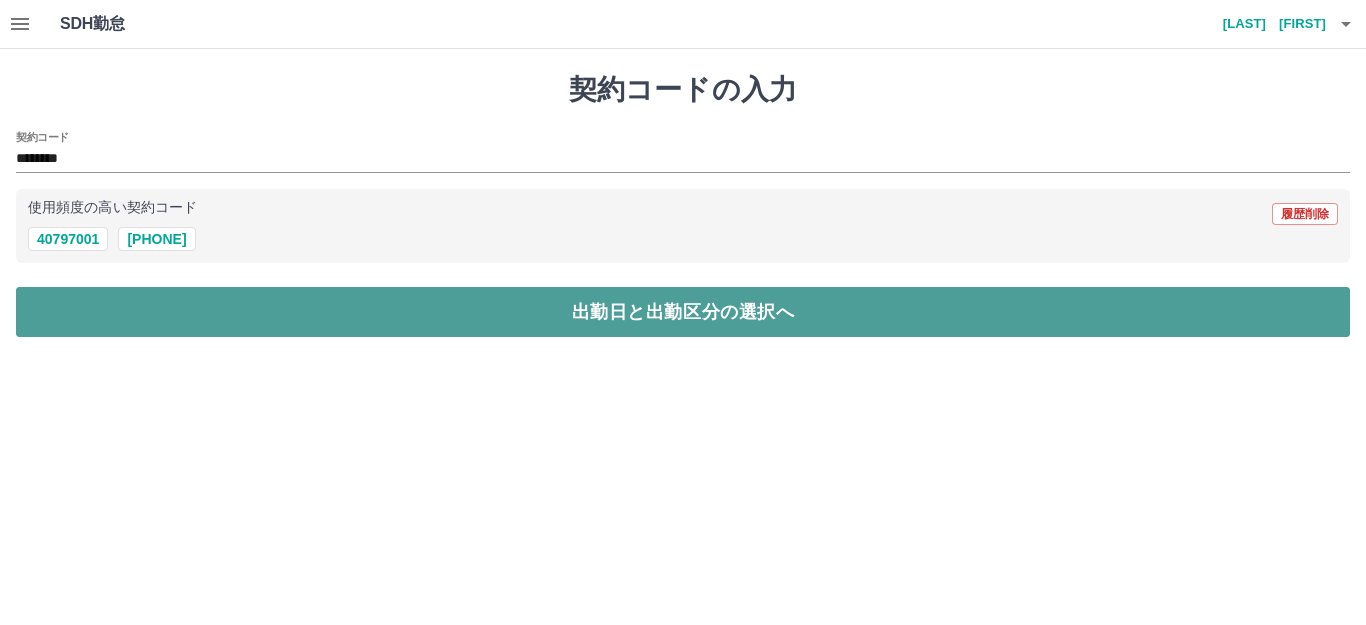 click on "出勤日と出勤区分の選択へ" at bounding box center (683, 312) 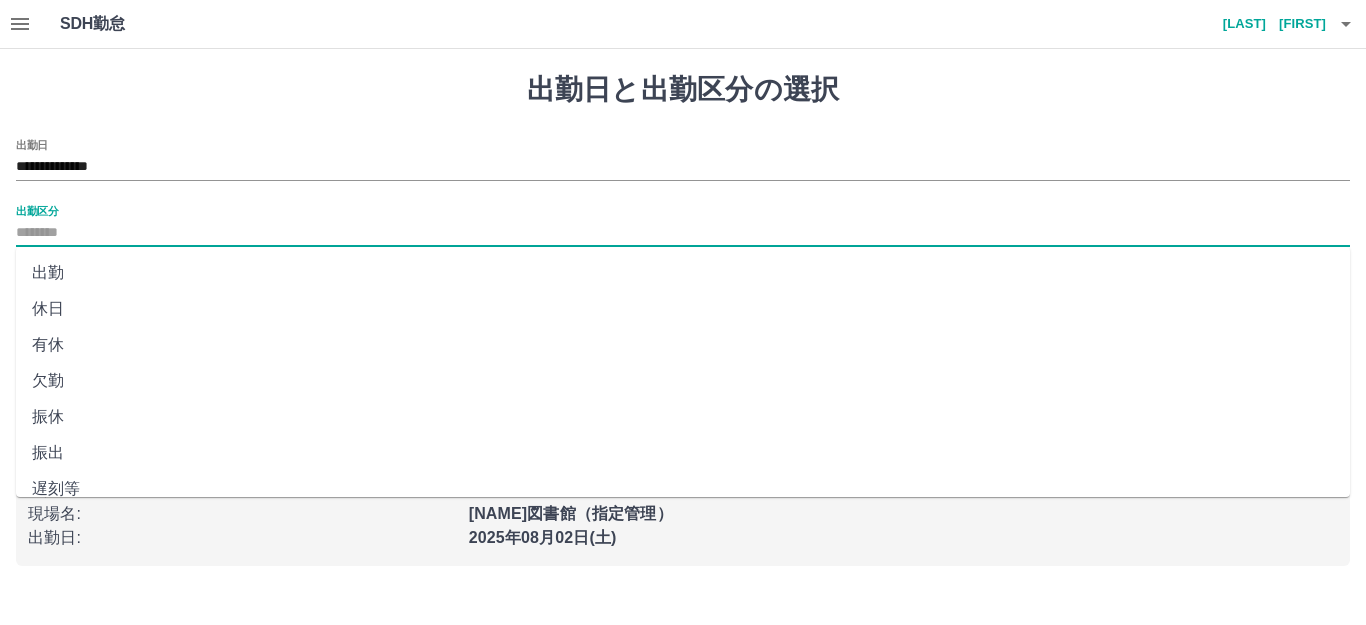 click on "出勤区分" at bounding box center [683, 233] 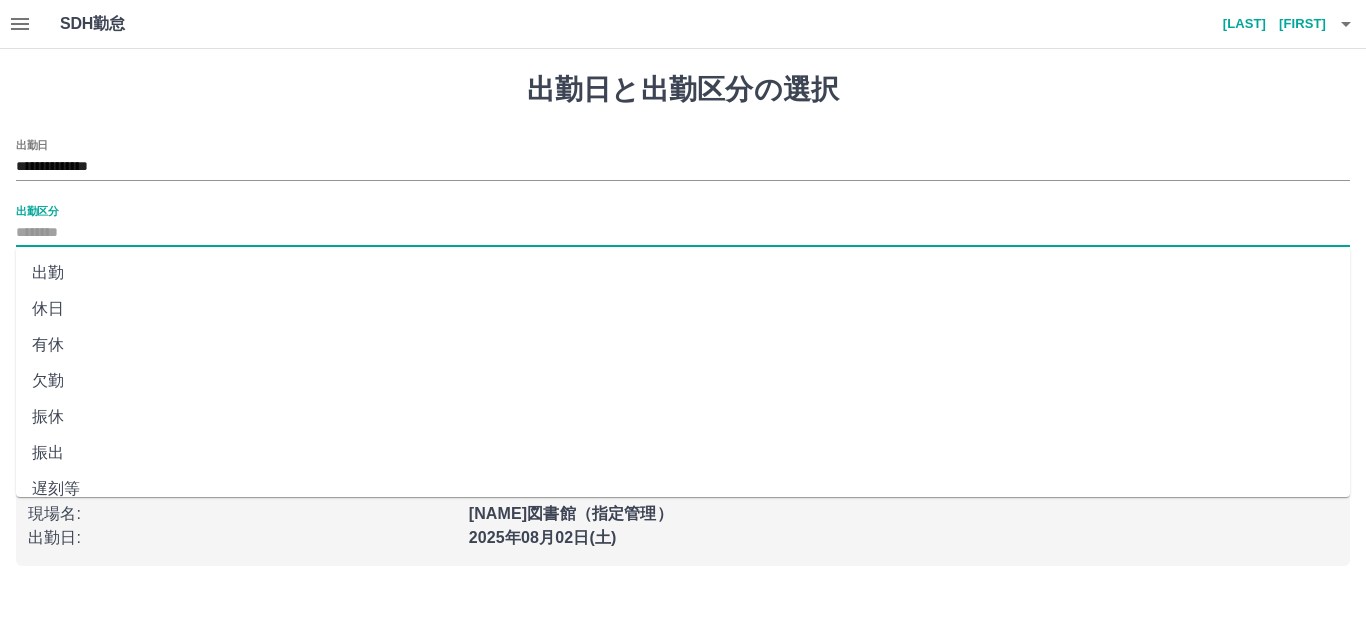 click on "出勤" at bounding box center [683, 273] 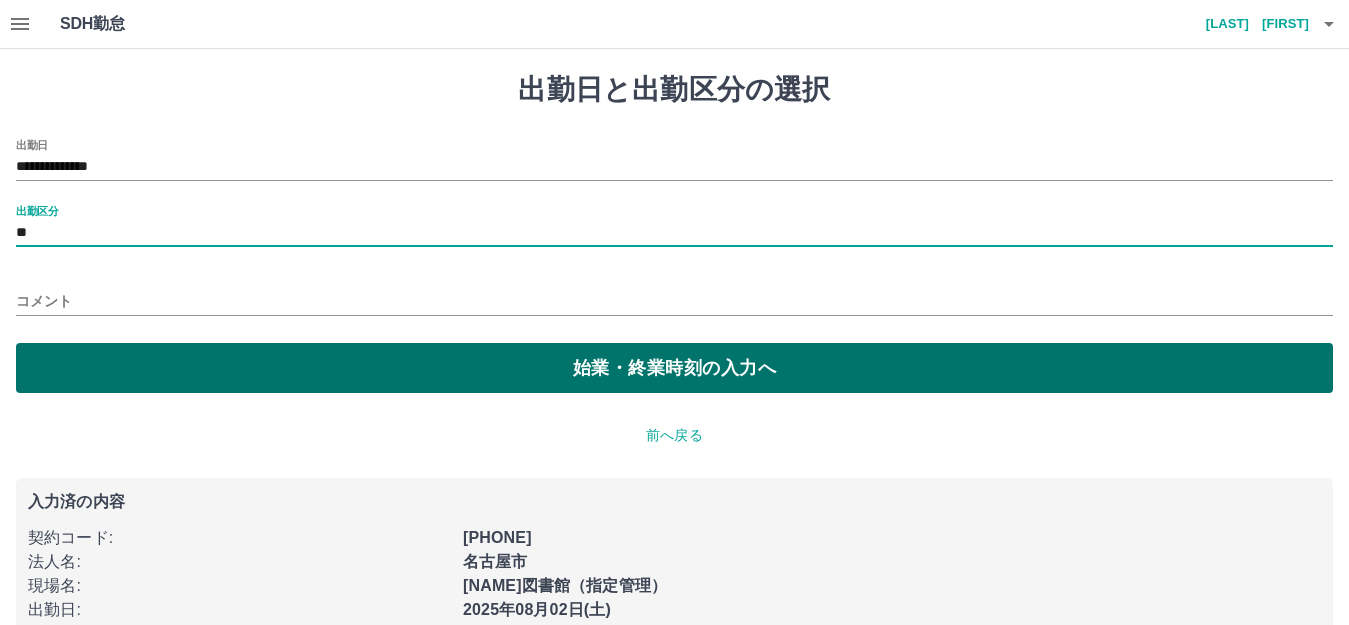 click on "始業・終業時刻の入力へ" at bounding box center [674, 368] 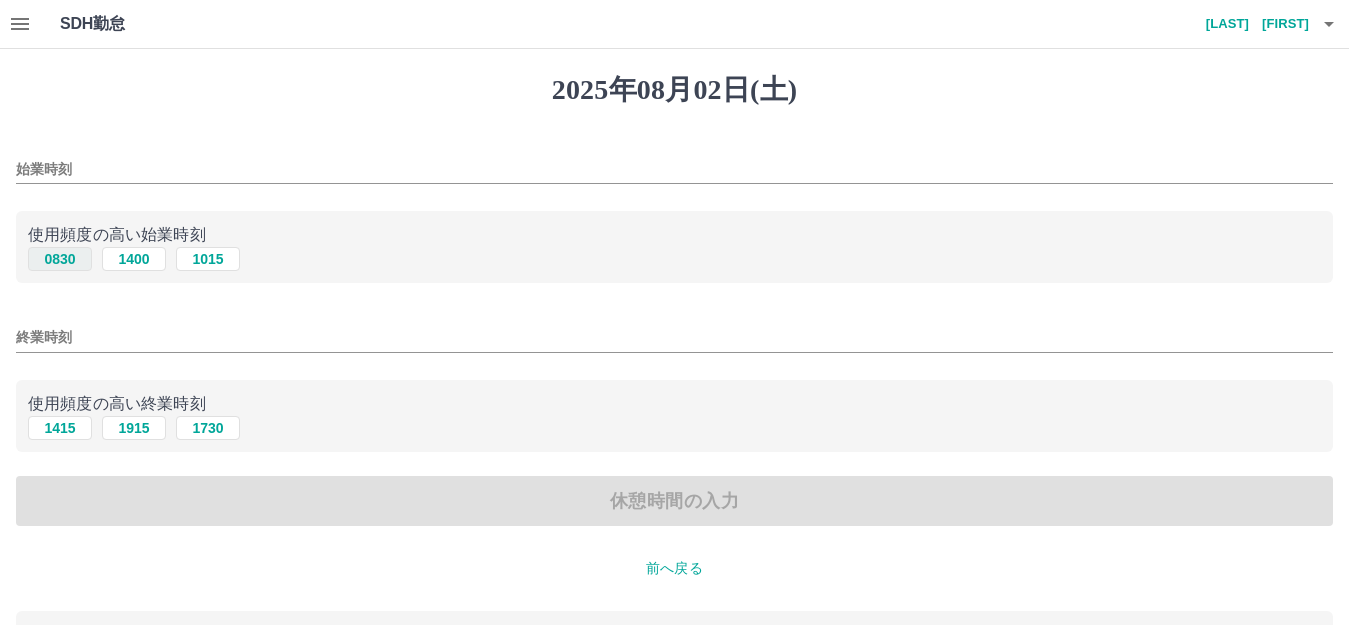 click on "0830" at bounding box center [60, 259] 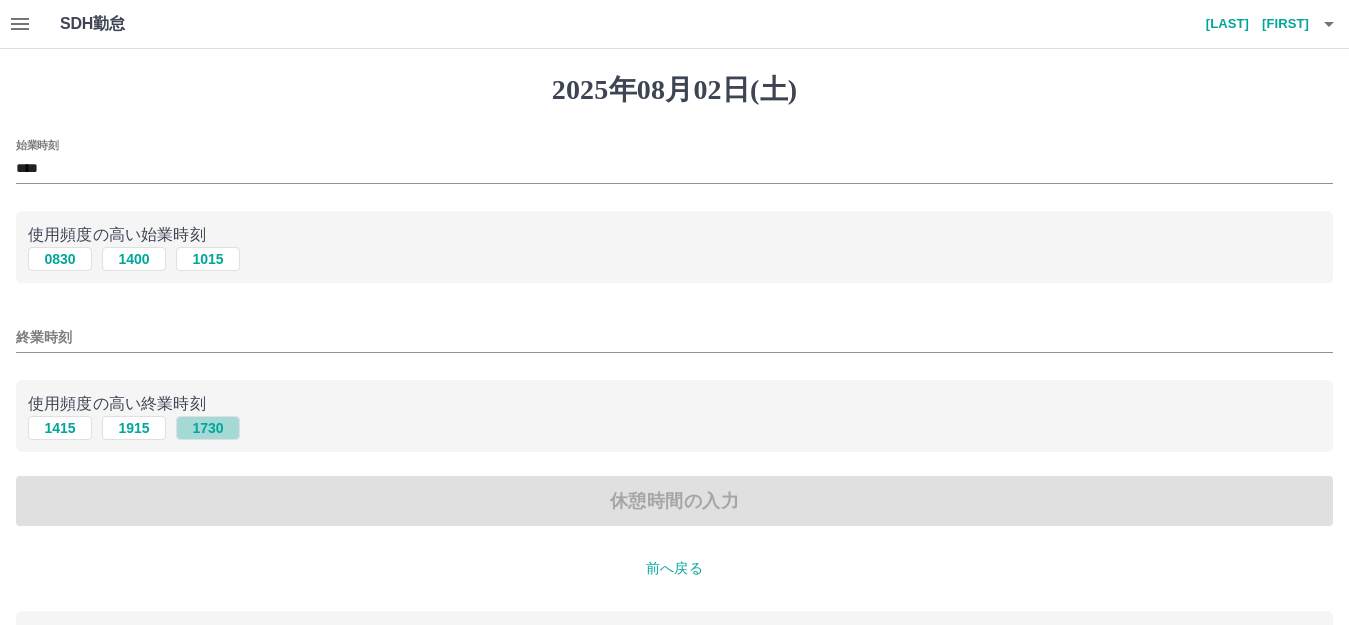 click on "1730" at bounding box center [208, 428] 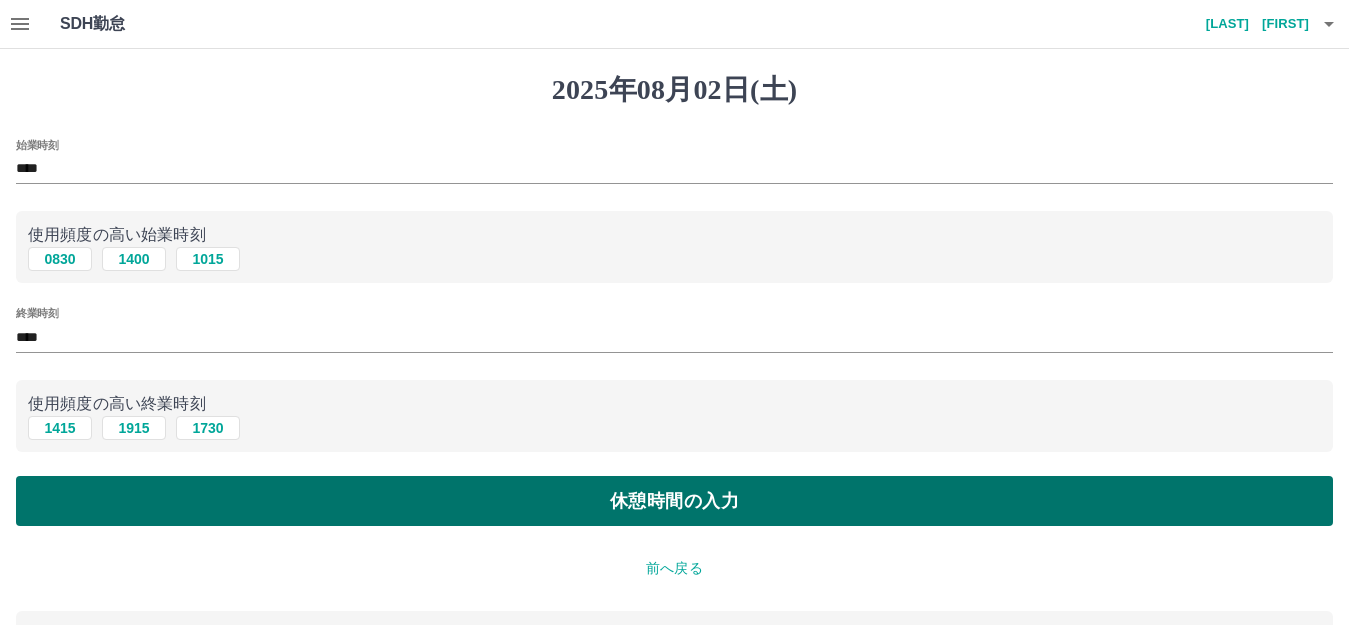 click on "休憩時間の入力" at bounding box center (674, 501) 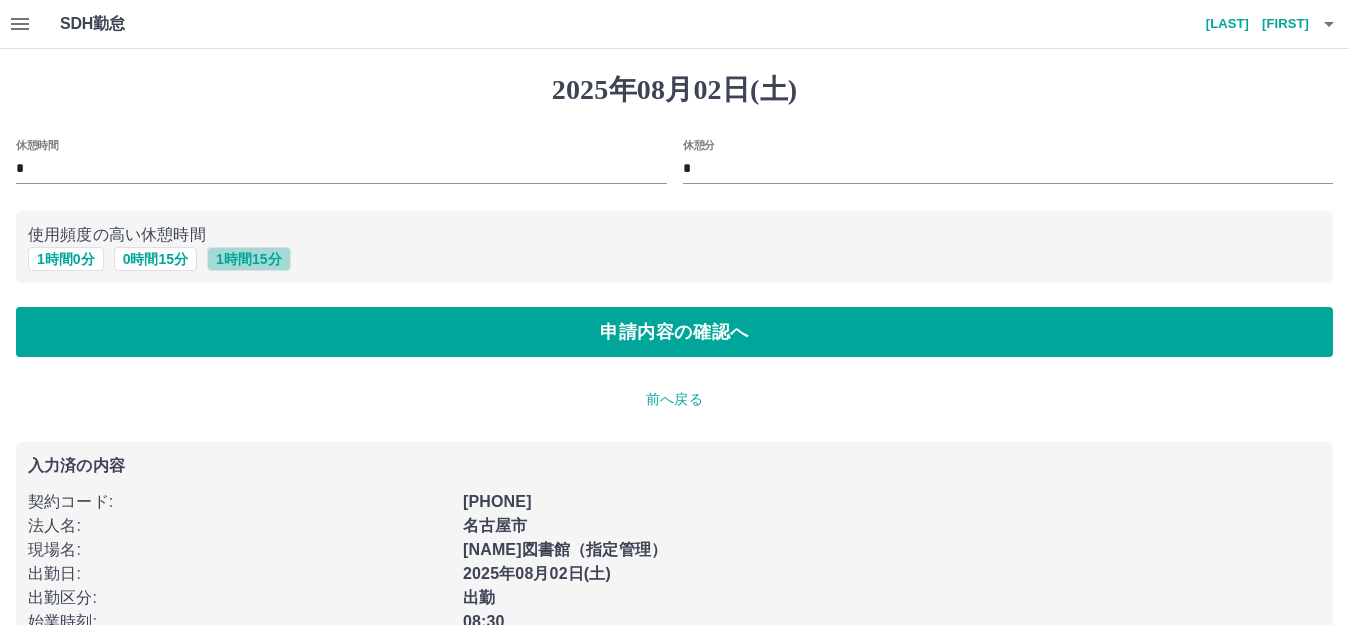 click on "1 時間 15 分" at bounding box center (248, 259) 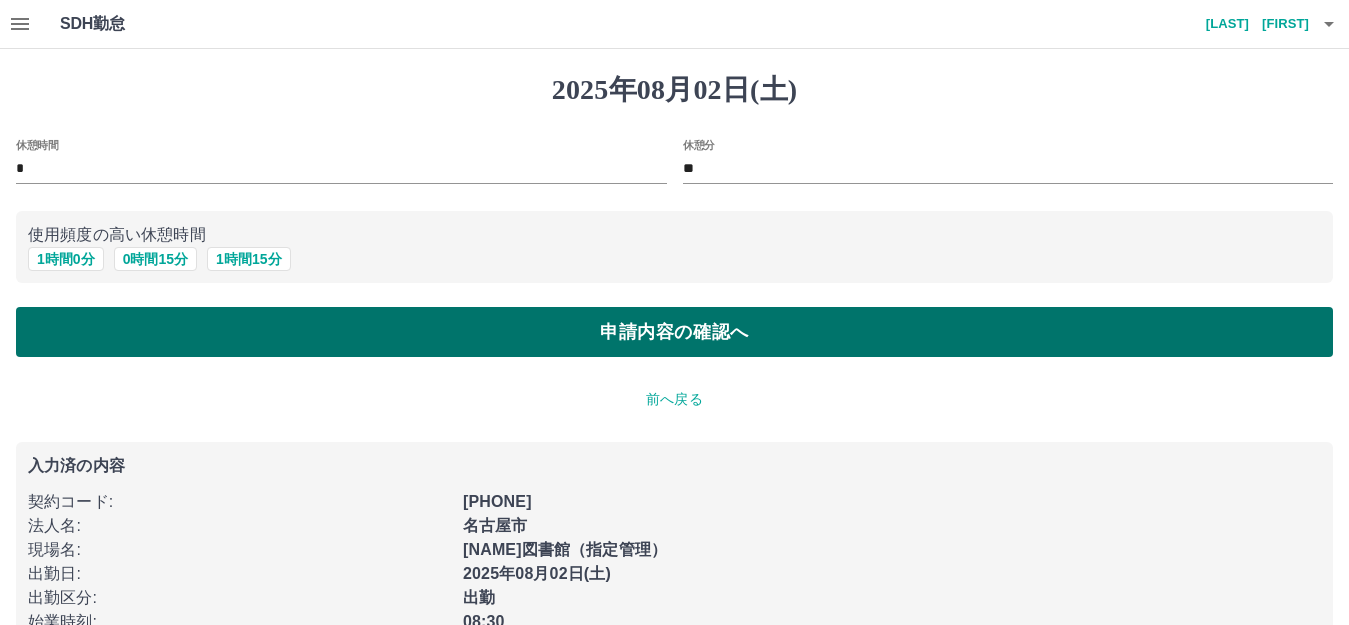 click on "申請内容の確認へ" at bounding box center (674, 332) 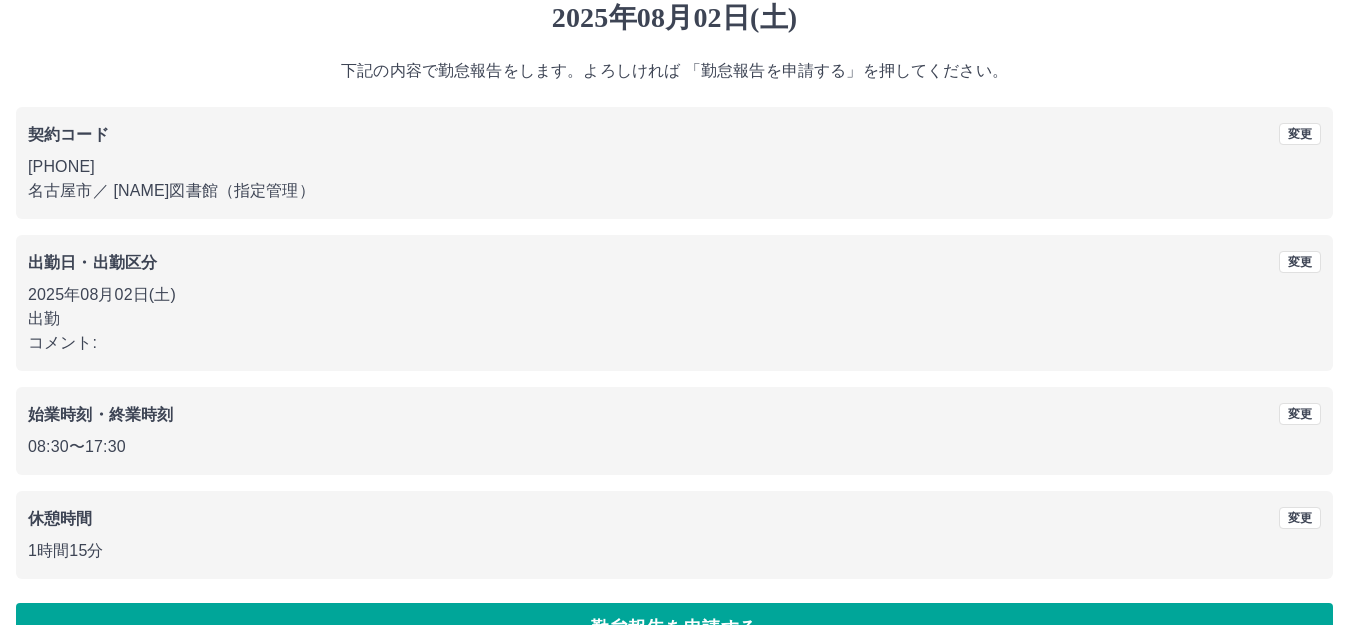 scroll, scrollTop: 124, scrollLeft: 0, axis: vertical 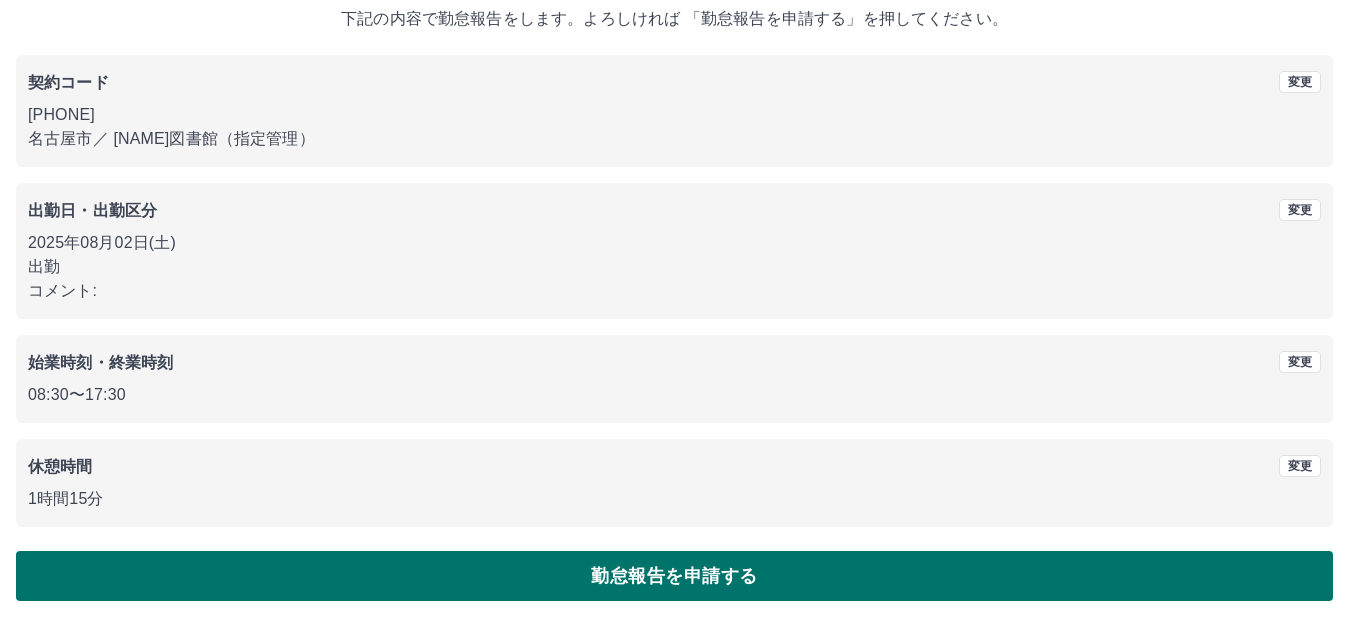 click on "勤怠報告を申請する" at bounding box center [674, 576] 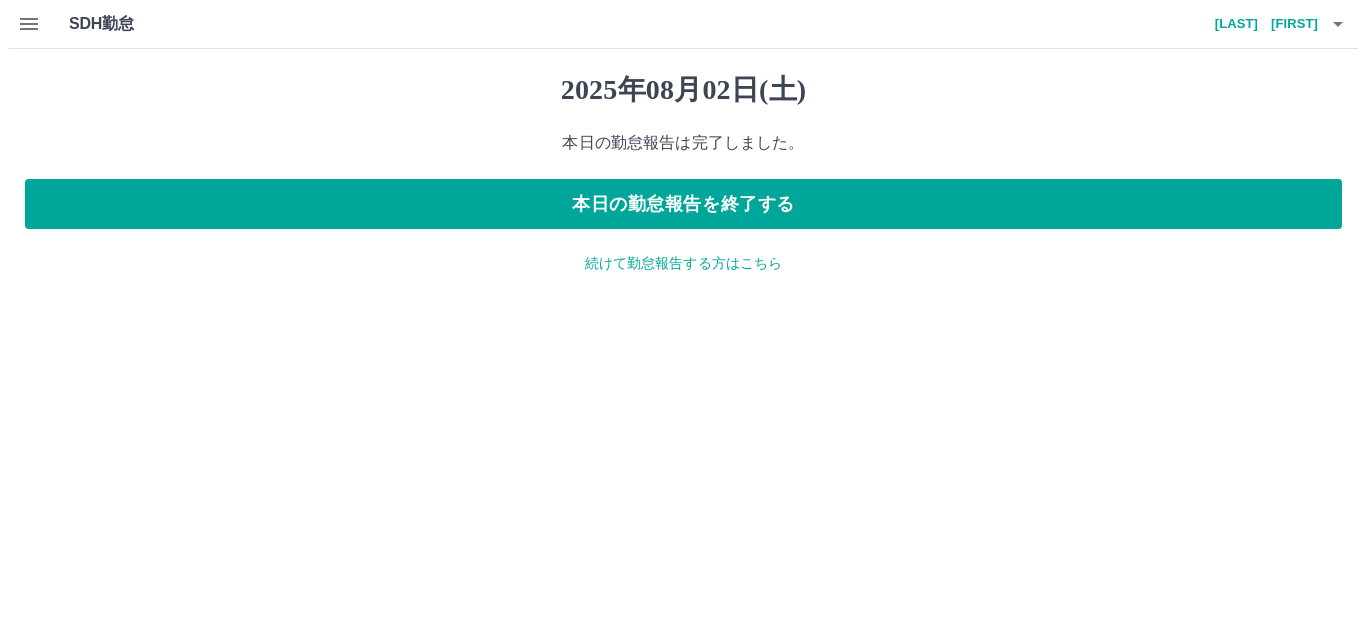 scroll, scrollTop: 0, scrollLeft: 0, axis: both 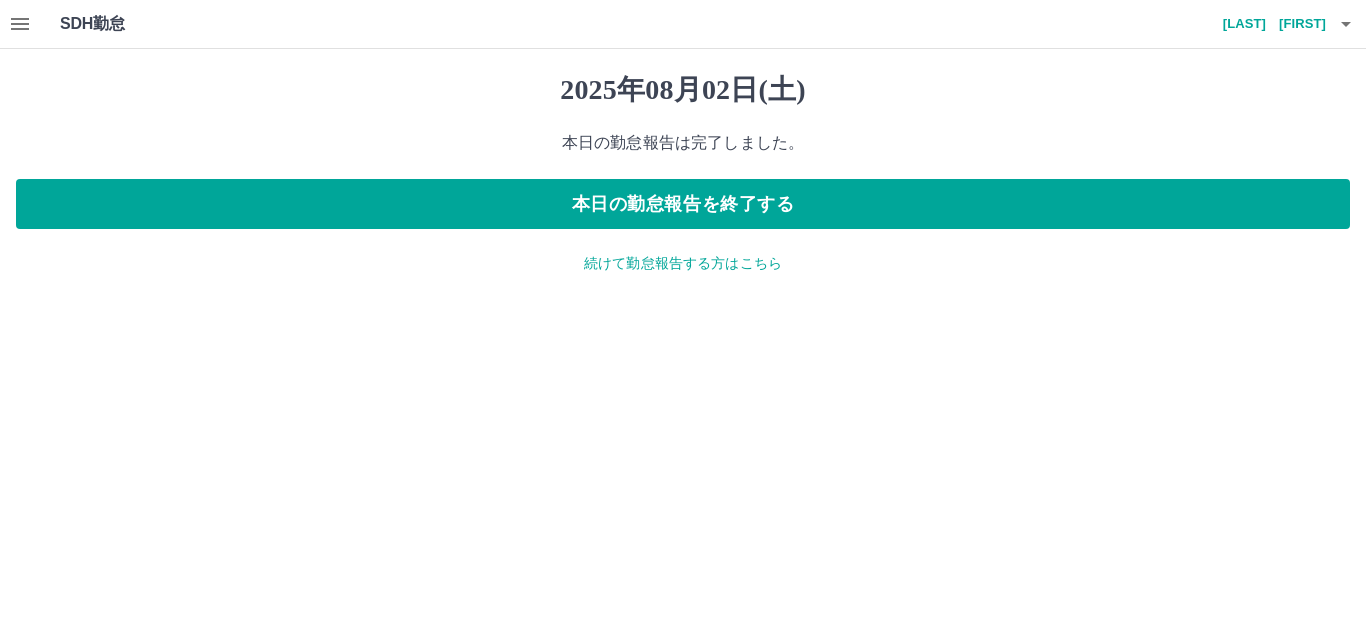 click on "[LAST]　[FIRST]" at bounding box center (1266, 24) 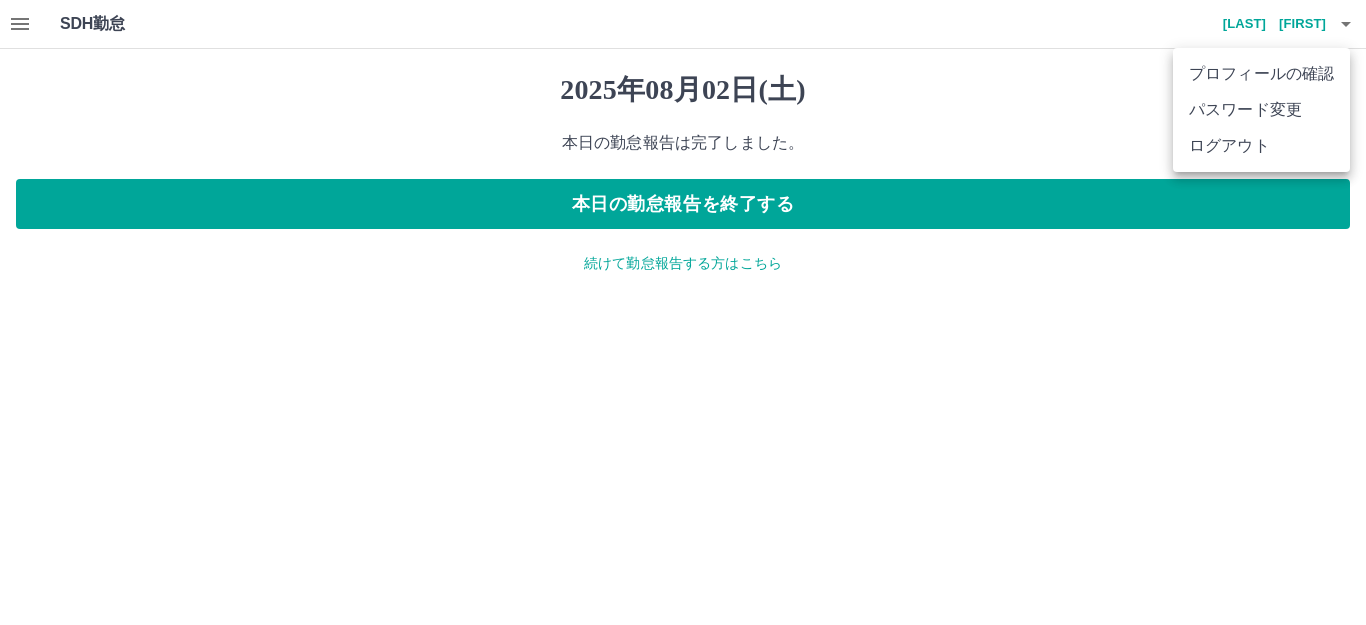 click on "ログアウト" at bounding box center [1261, 146] 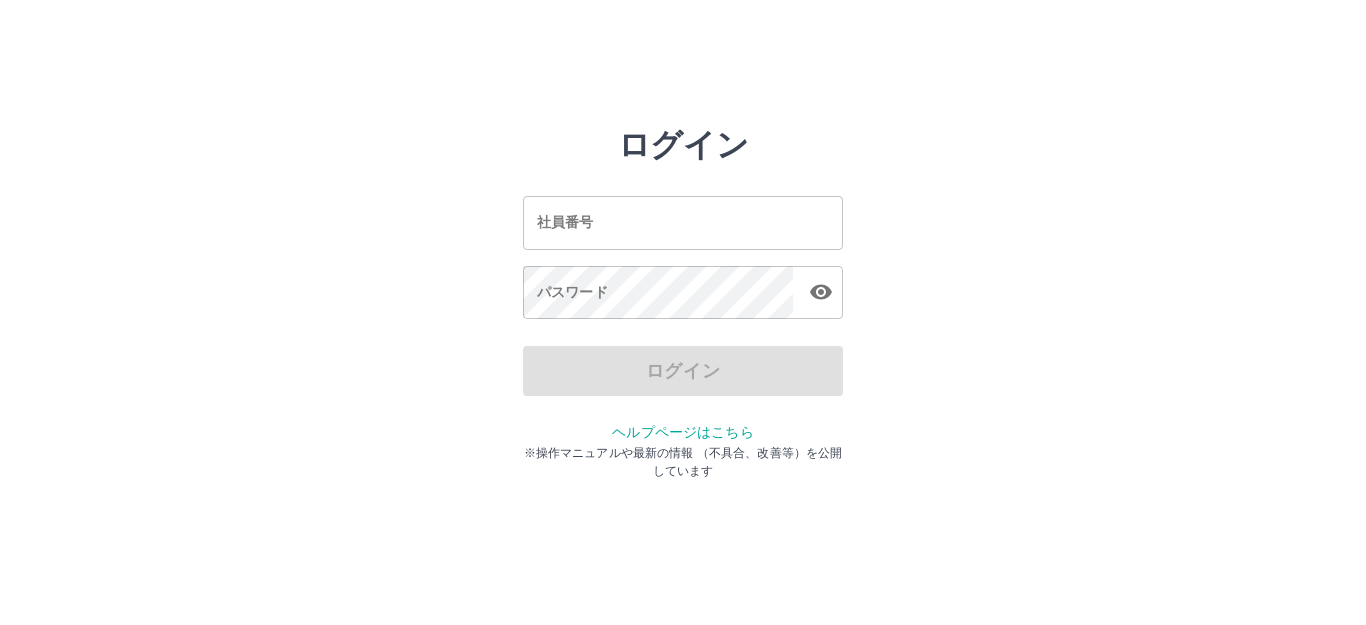scroll, scrollTop: 0, scrollLeft: 0, axis: both 